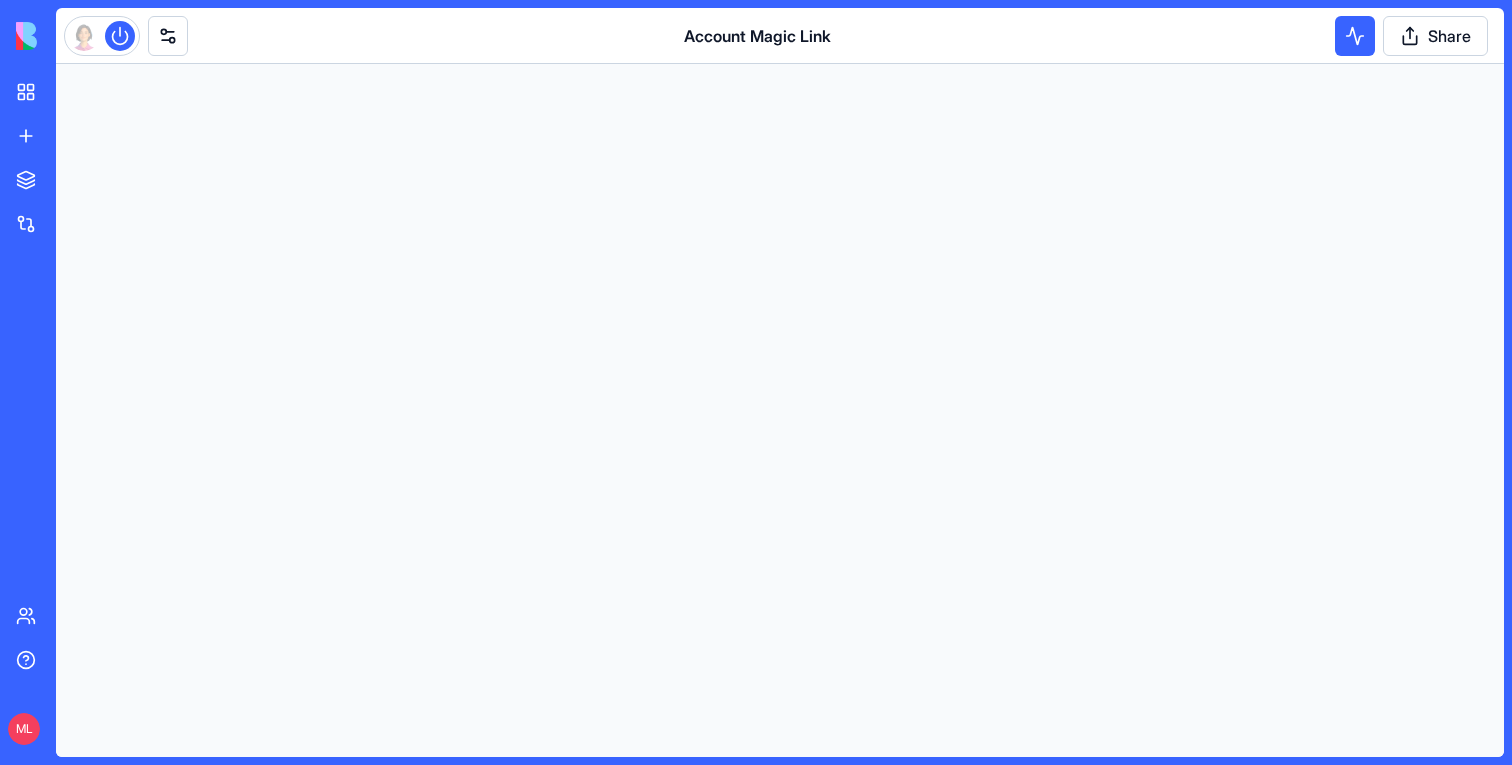 scroll, scrollTop: 0, scrollLeft: 0, axis: both 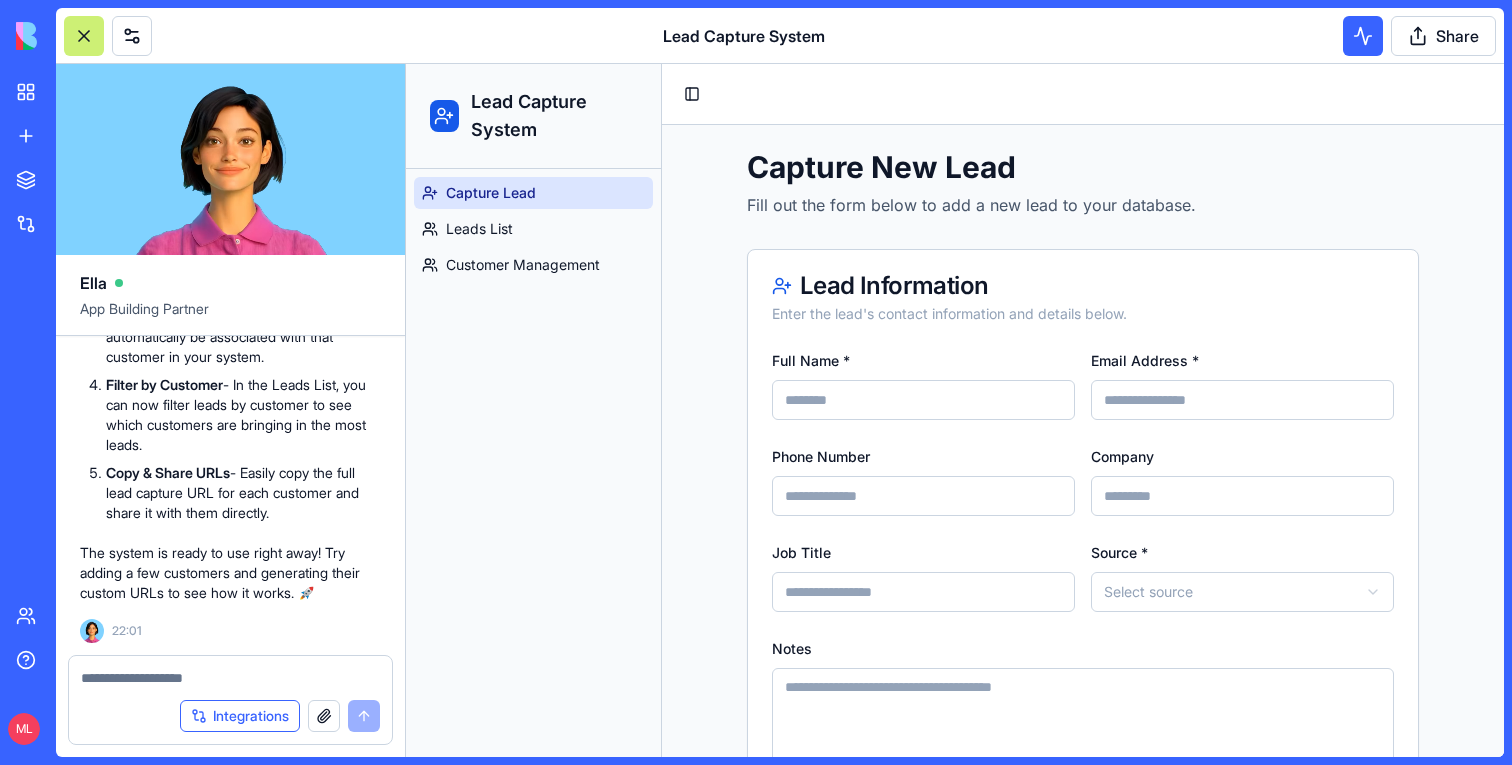 click on "Integrations" at bounding box center (240, 716) 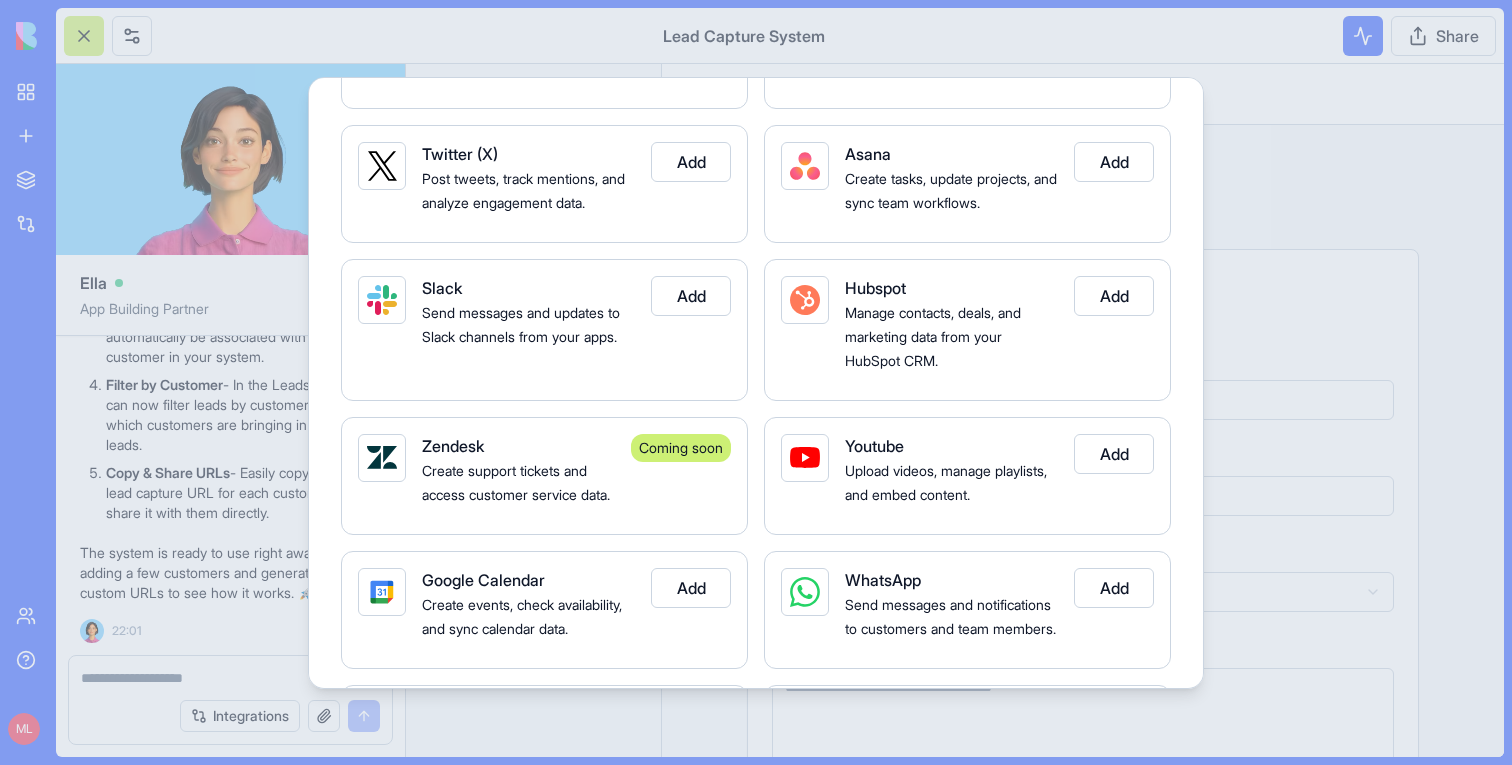 scroll, scrollTop: 0, scrollLeft: 0, axis: both 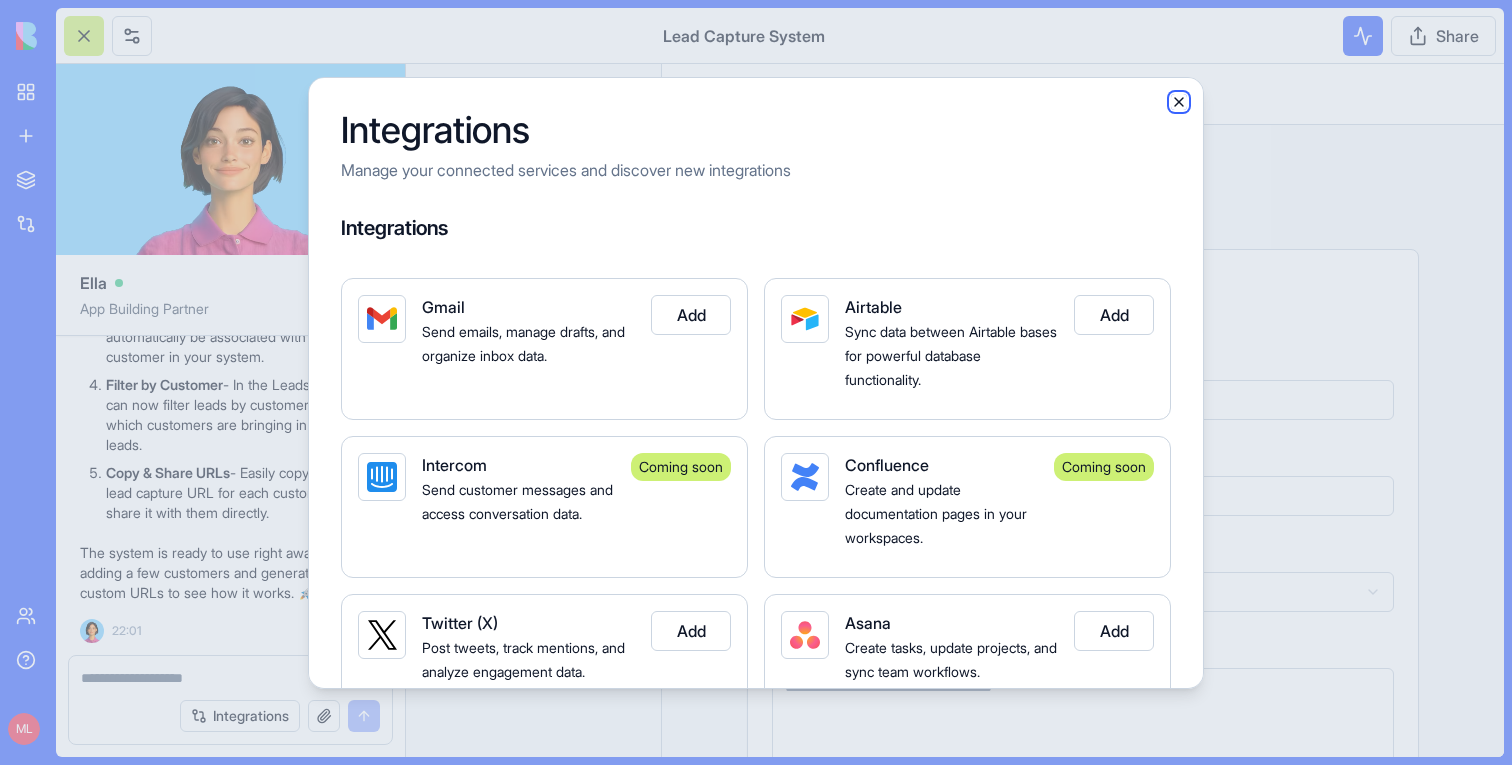click 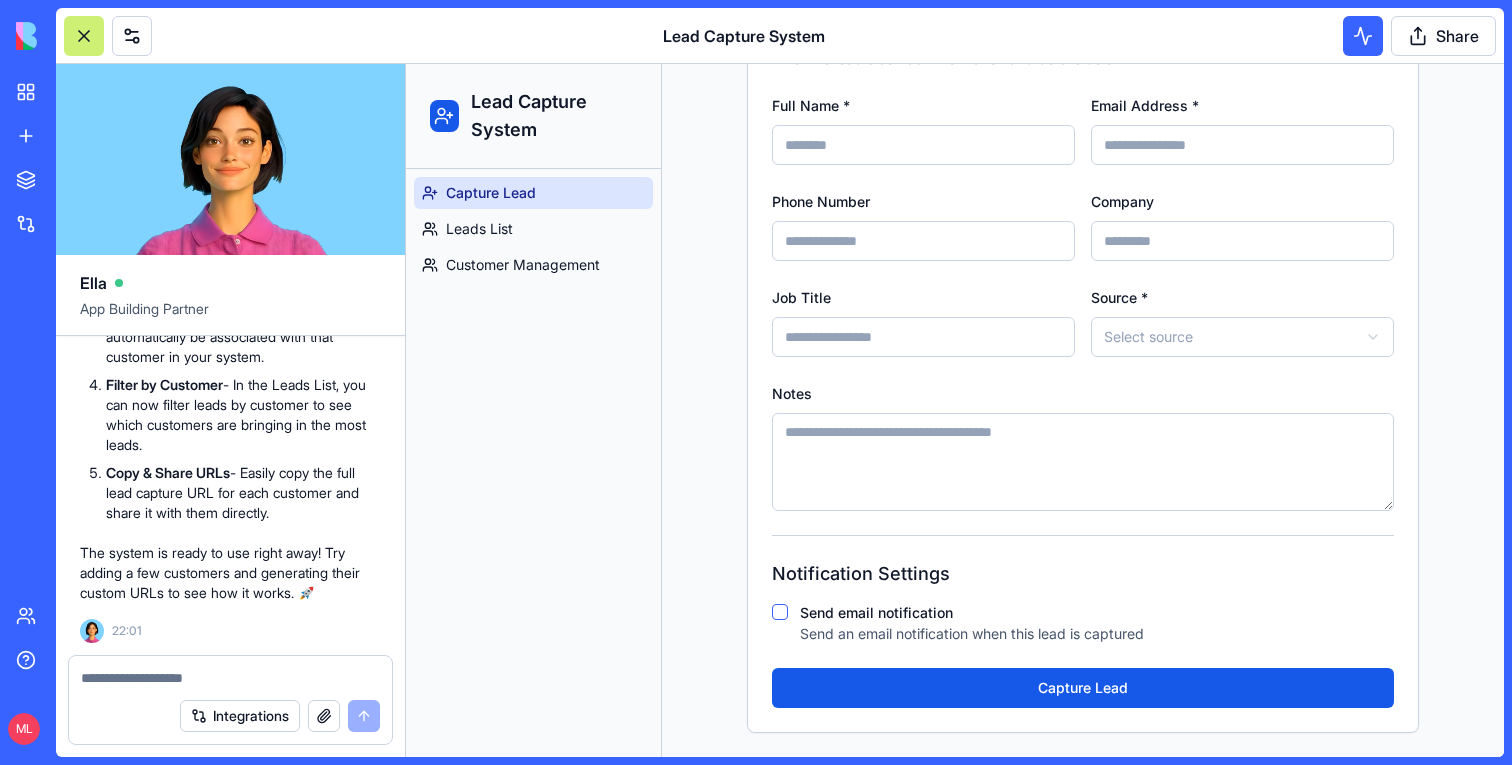 scroll, scrollTop: 0, scrollLeft: 0, axis: both 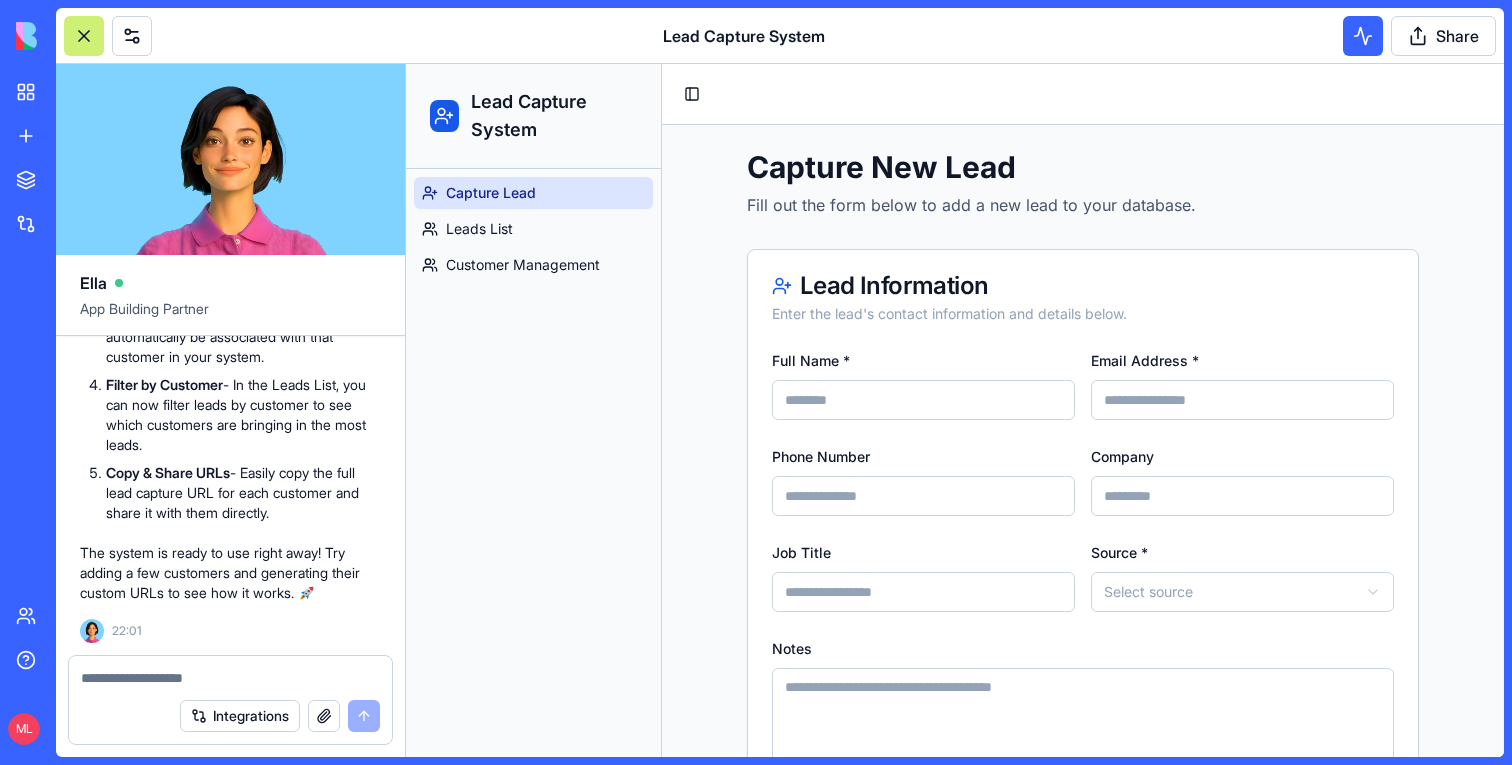 type 